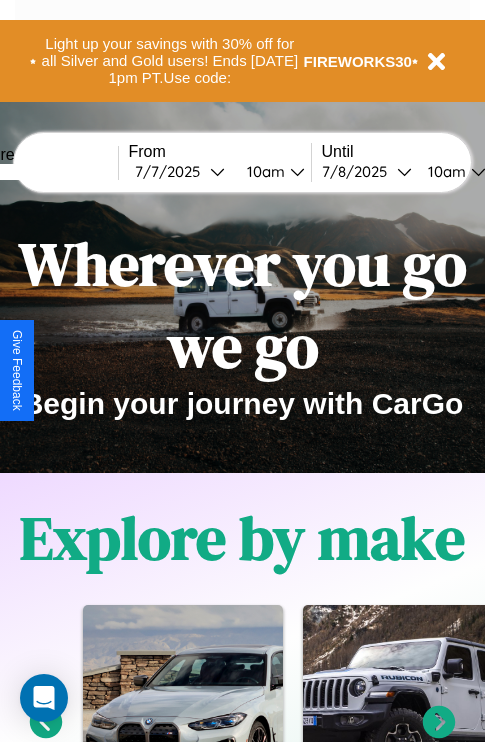 scroll, scrollTop: 308, scrollLeft: 0, axis: vertical 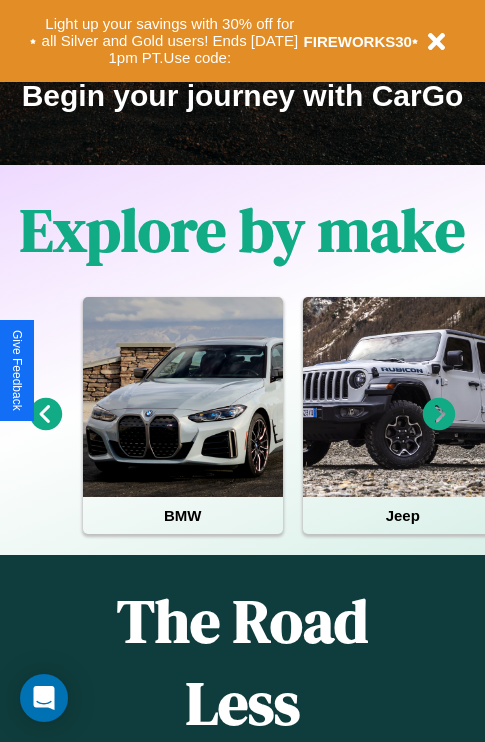 click 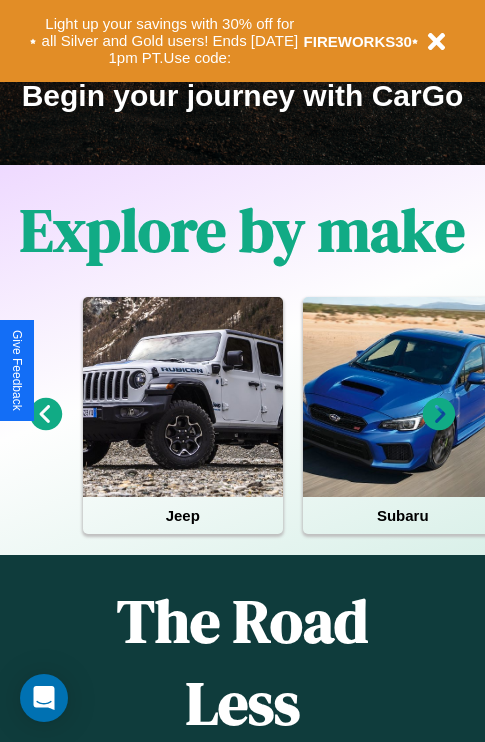 click 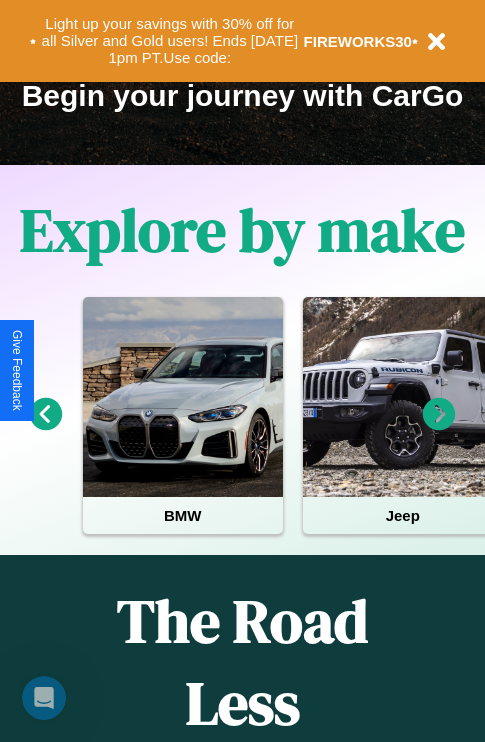 scroll, scrollTop: 0, scrollLeft: 0, axis: both 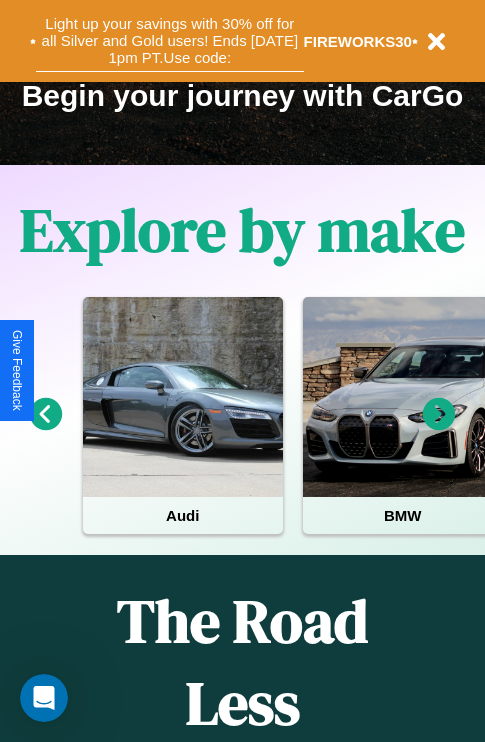 click on "Light up your savings with 30% off for all Silver and Gold users! Ends 8/1 at 1pm PT.  Use code:" at bounding box center [170, 41] 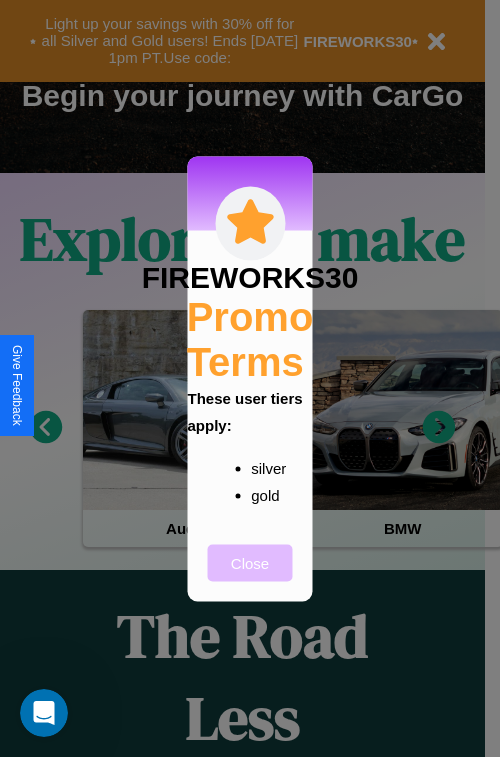click on "Close" at bounding box center [250, 562] 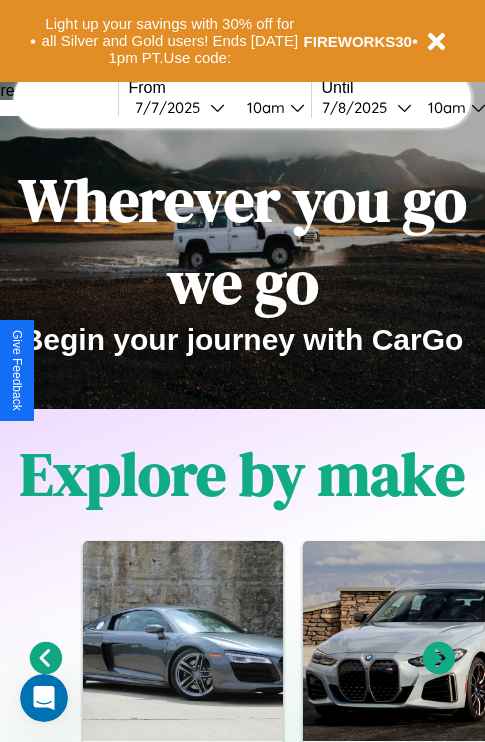 scroll, scrollTop: 0, scrollLeft: 0, axis: both 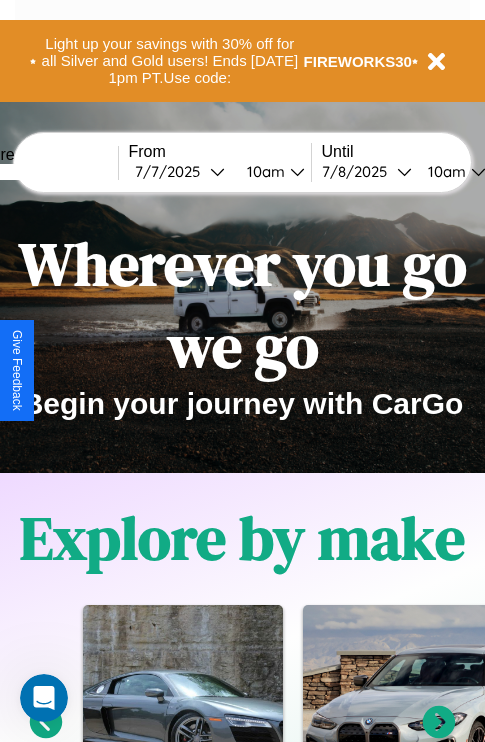 click at bounding box center [43, 172] 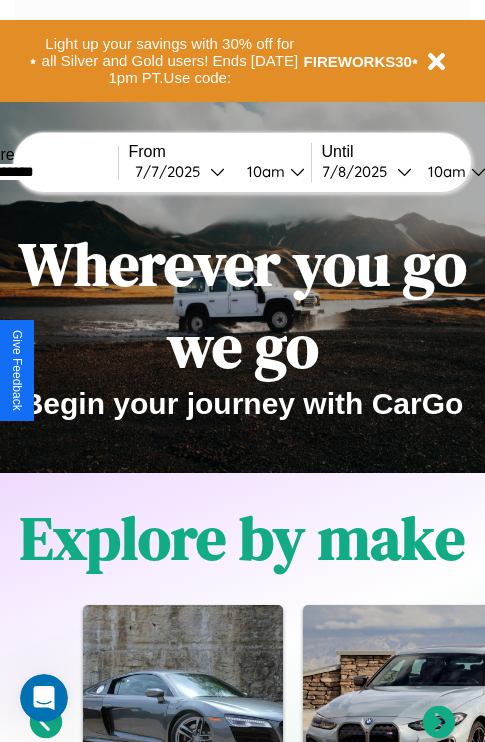 type on "**********" 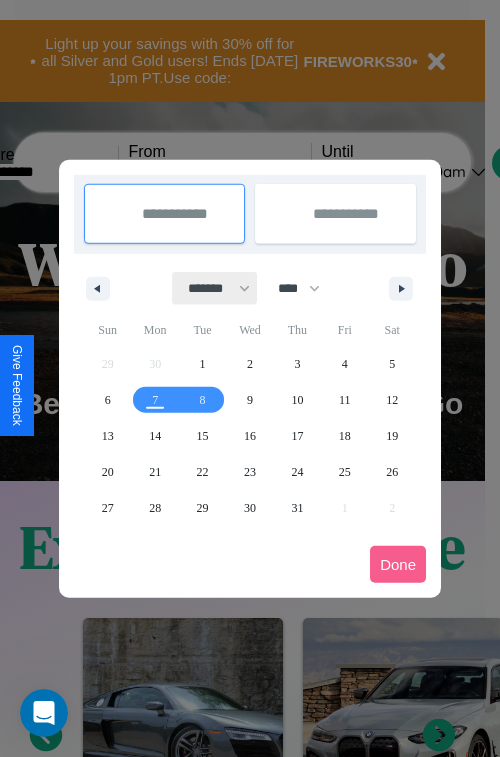 click on "******* ******** ***** ***** *** **** **** ****** ********* ******* ******** ********" at bounding box center (215, 288) 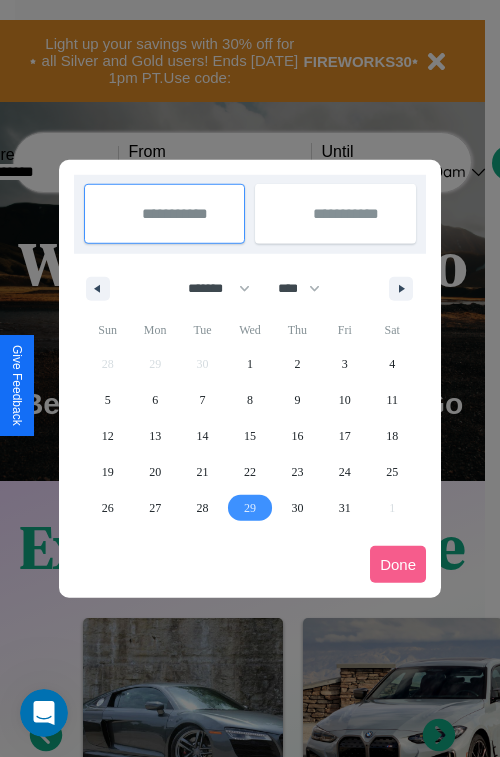 click on "29" at bounding box center (250, 508) 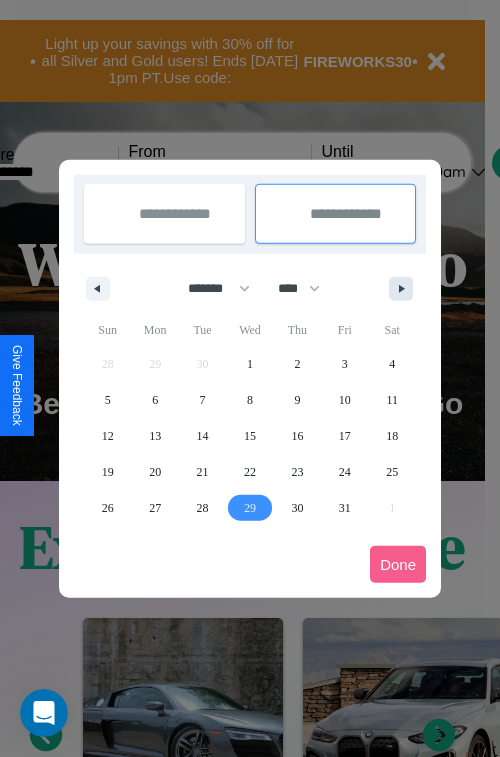 click at bounding box center [405, 289] 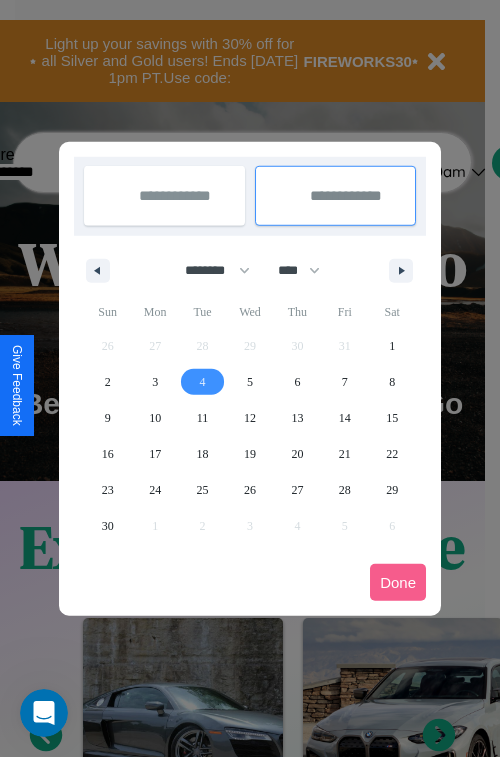 click on "4" at bounding box center (203, 382) 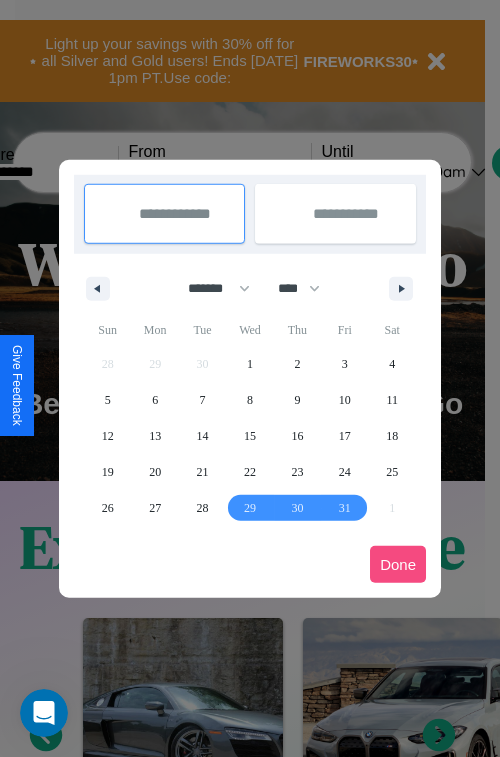 click on "Done" at bounding box center [398, 564] 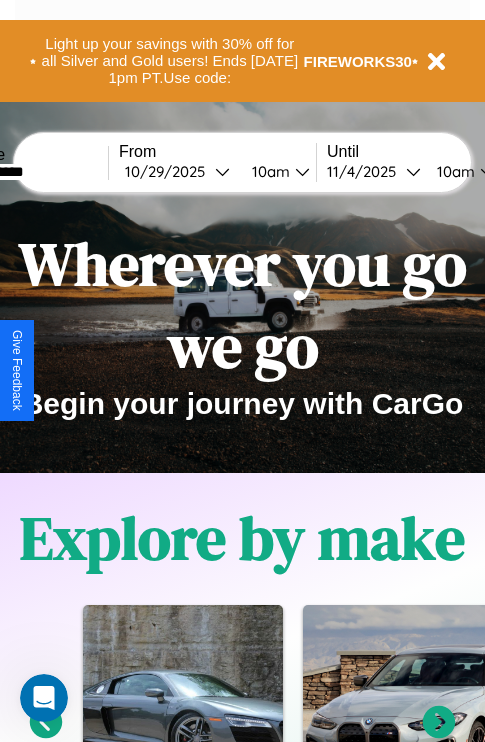 scroll, scrollTop: 0, scrollLeft: 77, axis: horizontal 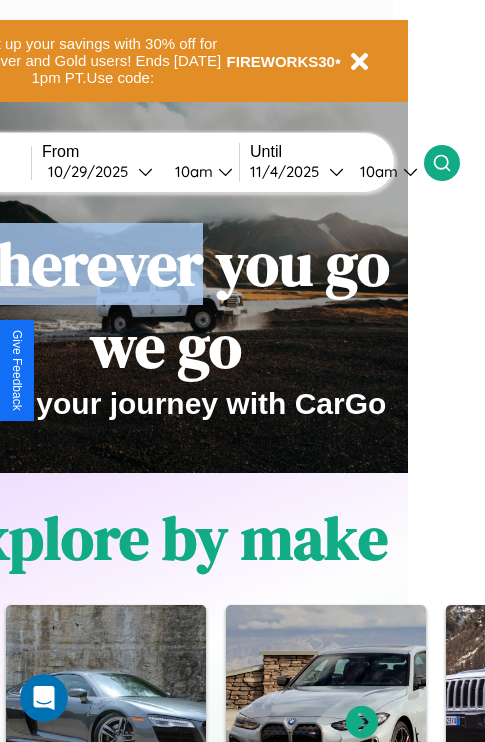 click 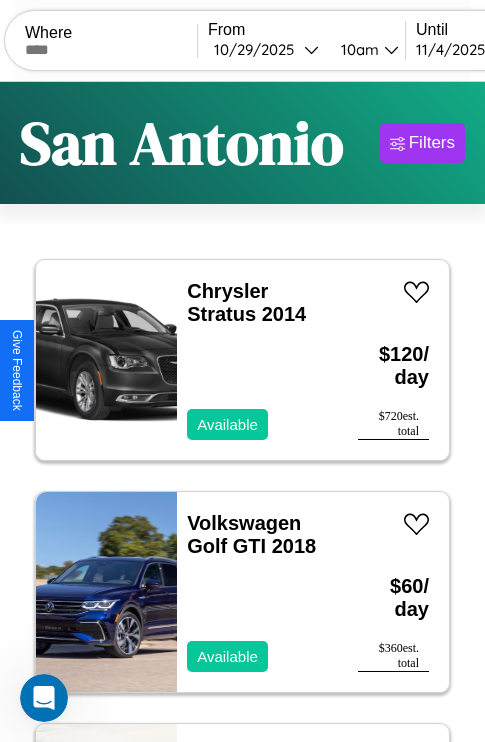scroll, scrollTop: 95, scrollLeft: 0, axis: vertical 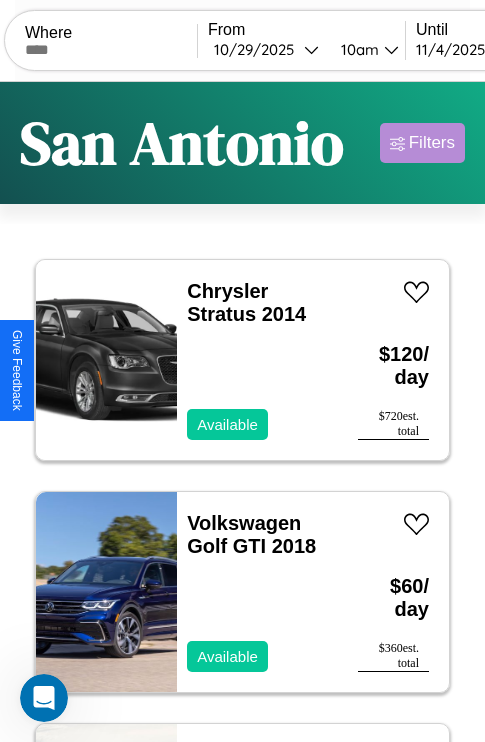 click on "Filters" at bounding box center (432, 143) 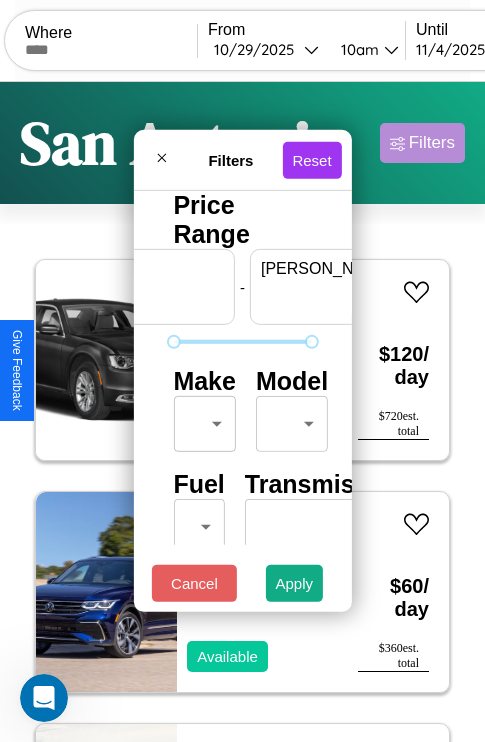 scroll, scrollTop: 0, scrollLeft: 124, axis: horizontal 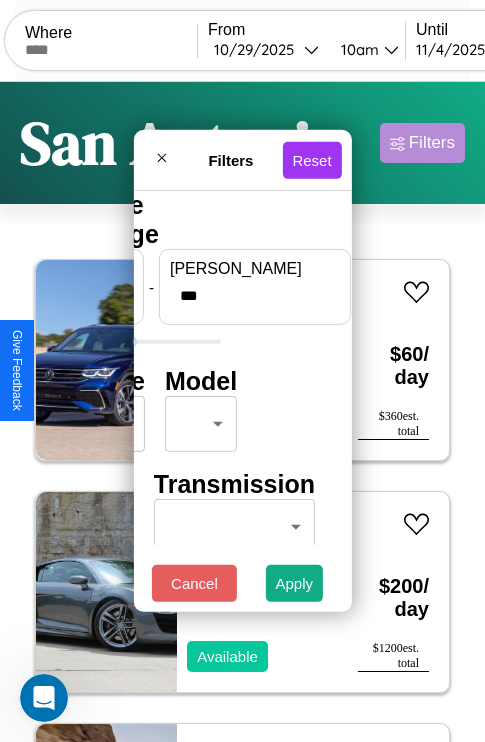 type on "***" 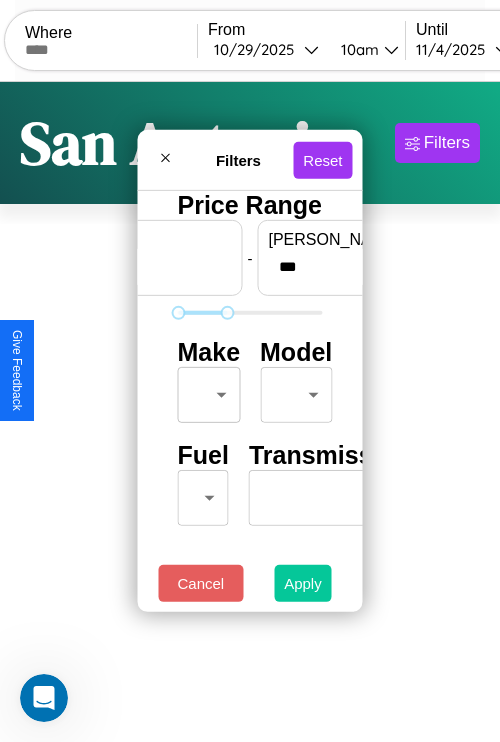 type on "*" 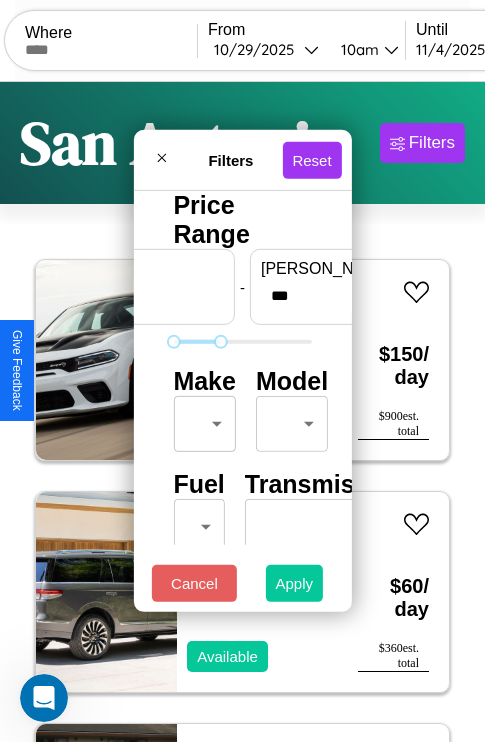 click on "Apply" at bounding box center (295, 583) 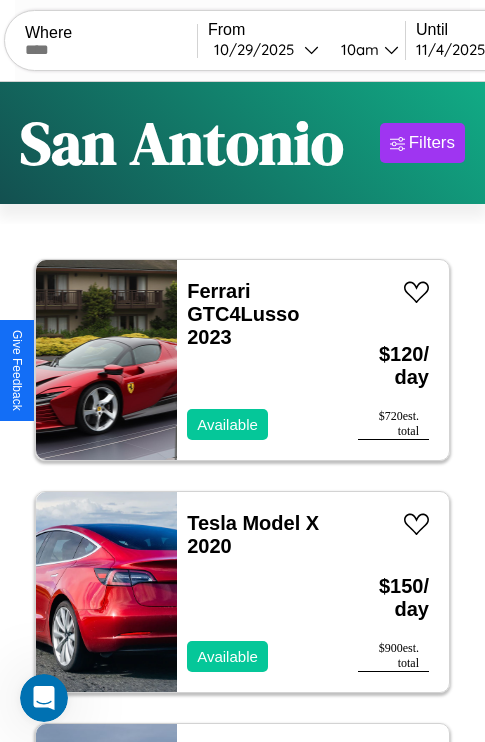 scroll, scrollTop: 50, scrollLeft: 0, axis: vertical 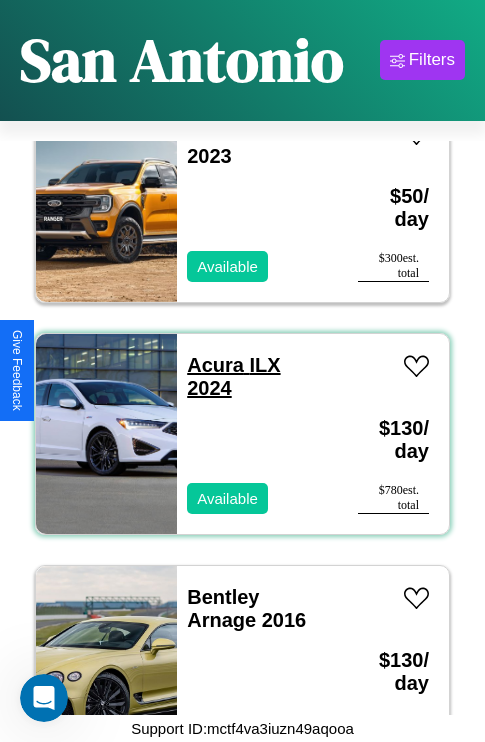 click on "Acura   ILX   2024" at bounding box center (233, 376) 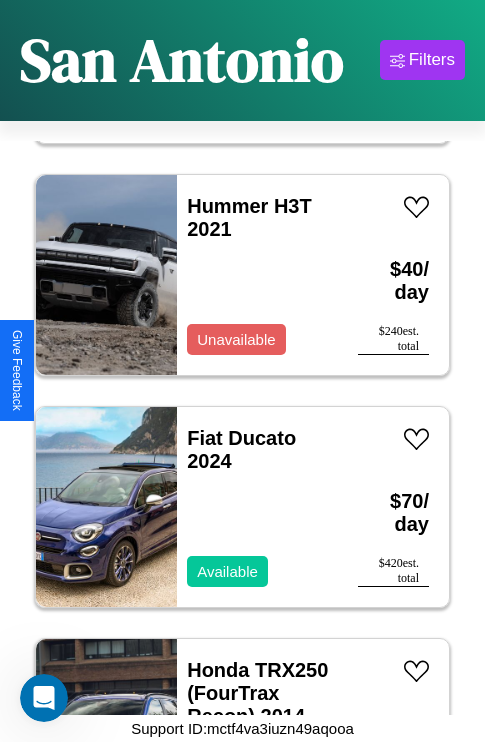 scroll, scrollTop: 22347, scrollLeft: 0, axis: vertical 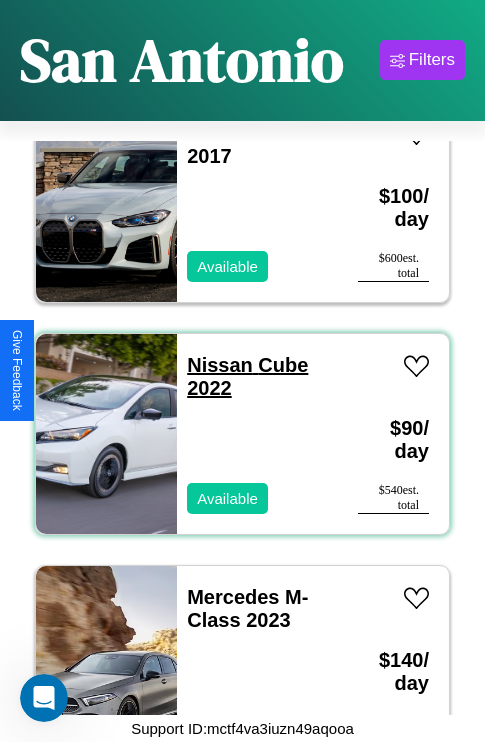 click on "Nissan   Cube   2022" at bounding box center (247, 376) 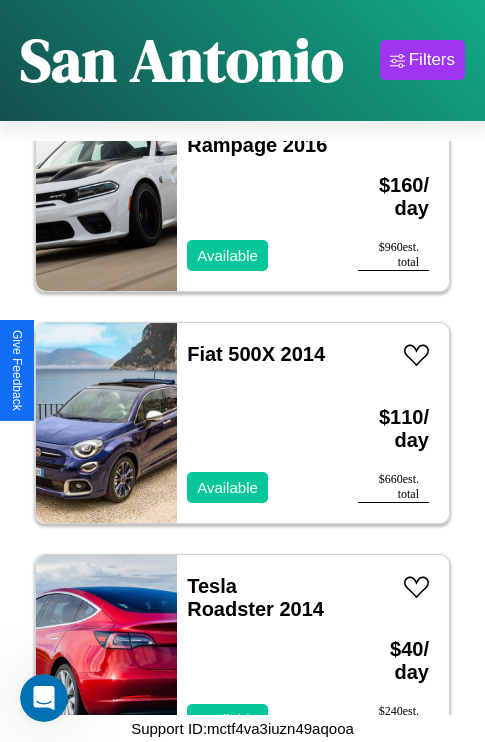 scroll, scrollTop: 12139, scrollLeft: 0, axis: vertical 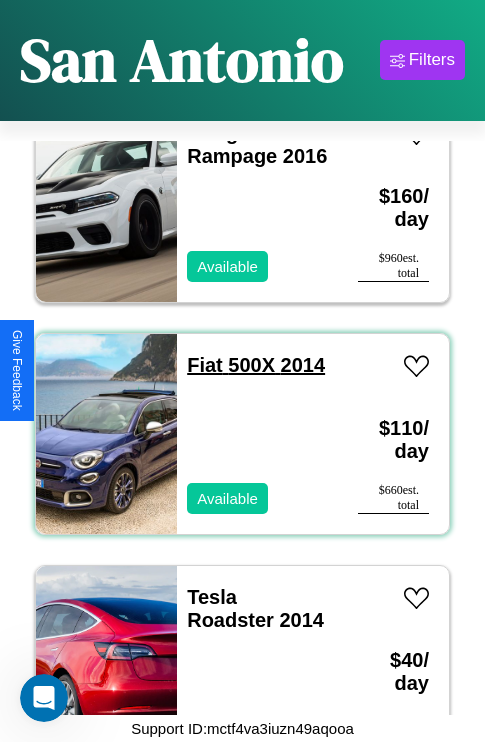 click on "Fiat   500X   2014" at bounding box center (256, 365) 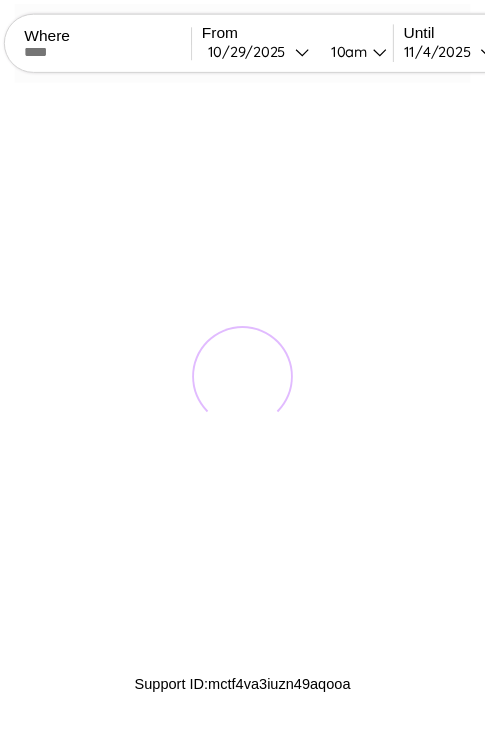 scroll, scrollTop: 0, scrollLeft: 0, axis: both 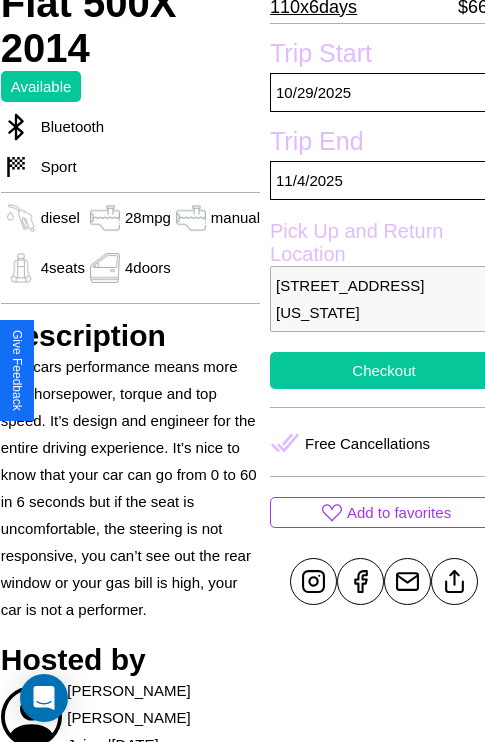 click on "Checkout" at bounding box center (384, 370) 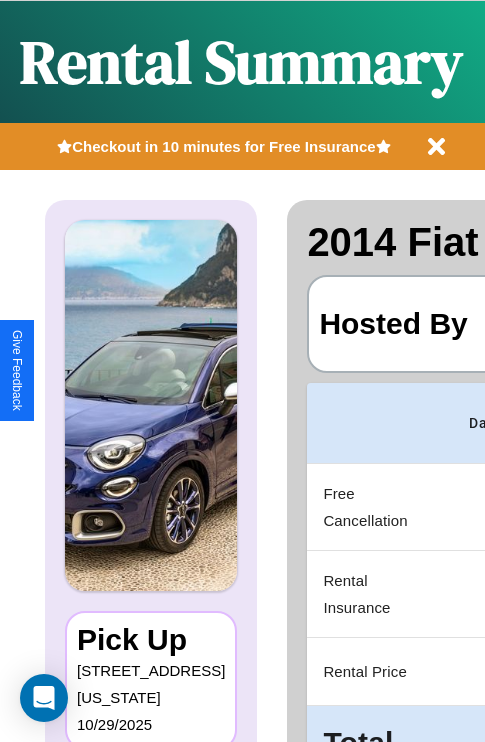 scroll, scrollTop: 0, scrollLeft: 383, axis: horizontal 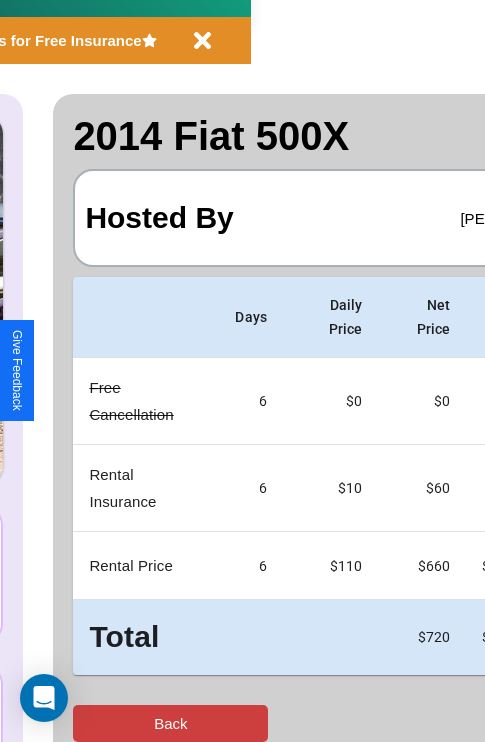 click on "Back" at bounding box center (170, 723) 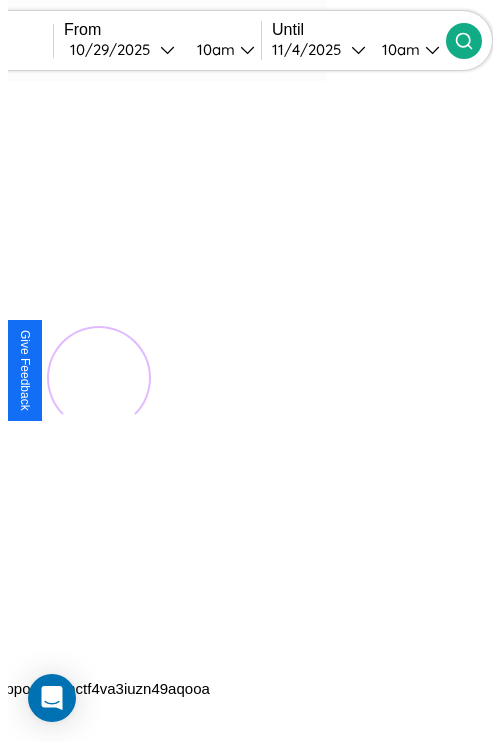 scroll, scrollTop: 0, scrollLeft: 72, axis: horizontal 